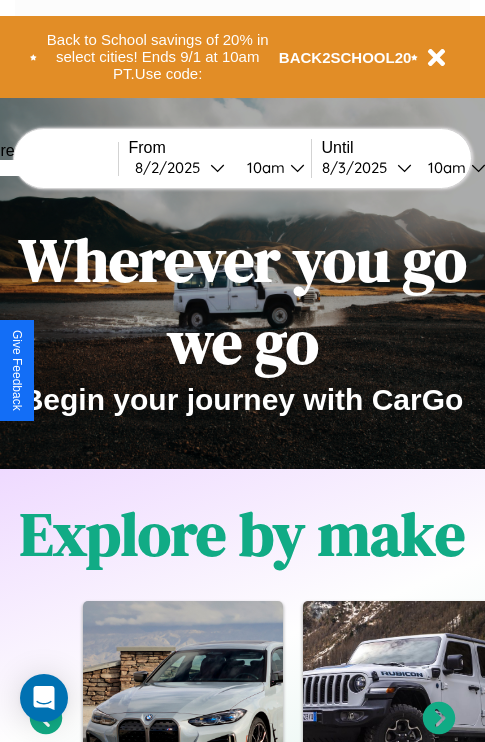 scroll, scrollTop: 0, scrollLeft: 0, axis: both 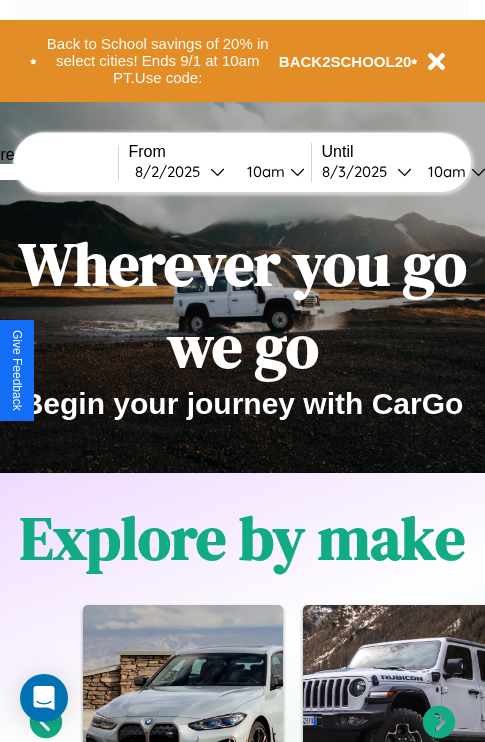 click at bounding box center (43, 172) 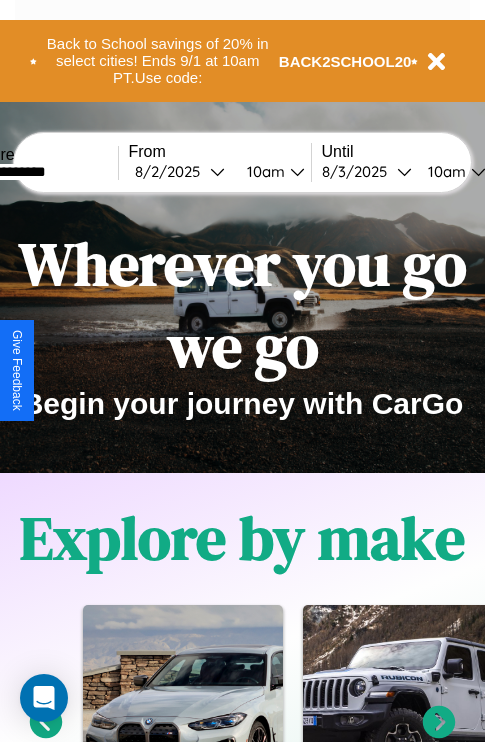 type on "**********" 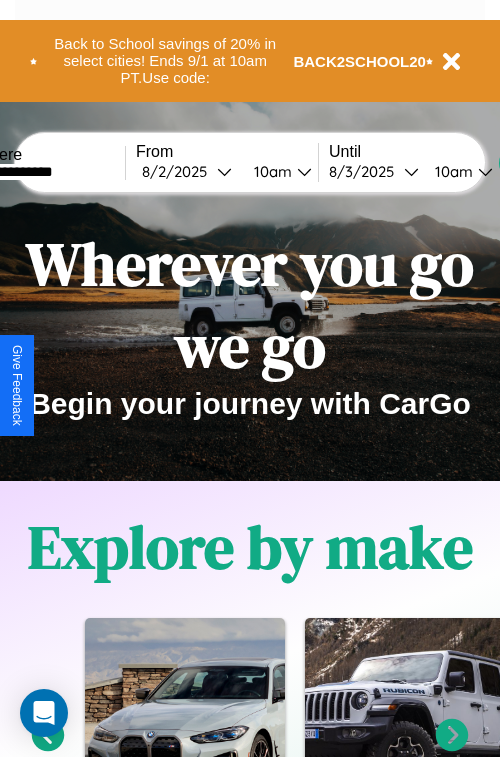 select on "*" 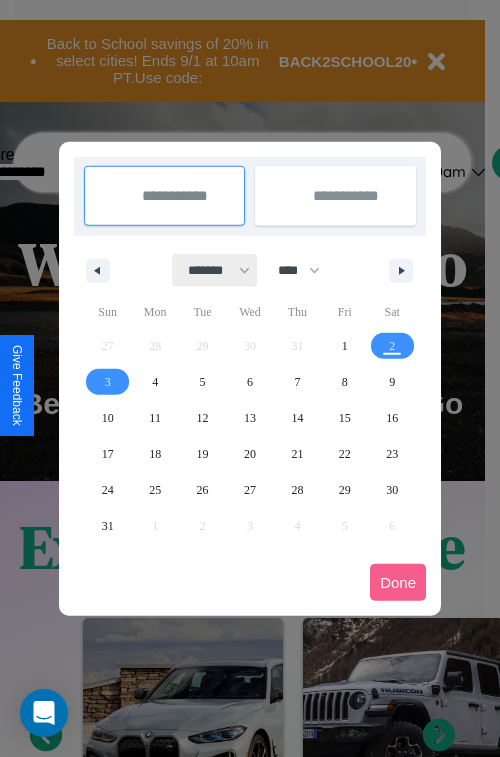 click on "******* ******** ***** ***** *** **** **** ****** ********* ******* ******** ********" at bounding box center [215, 270] 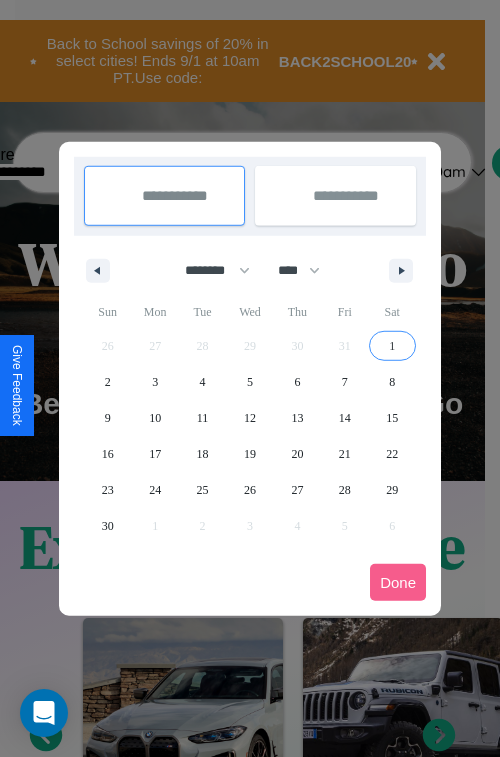 click on "1" at bounding box center [392, 346] 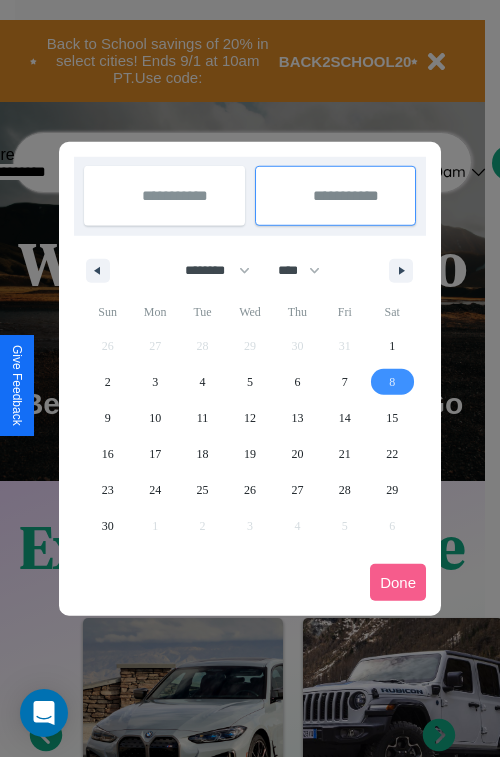 click on "8" at bounding box center (392, 382) 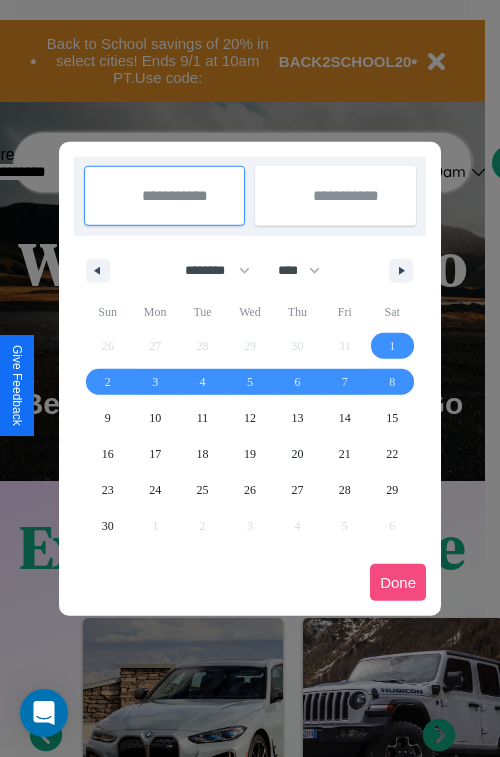 click on "Done" at bounding box center [398, 582] 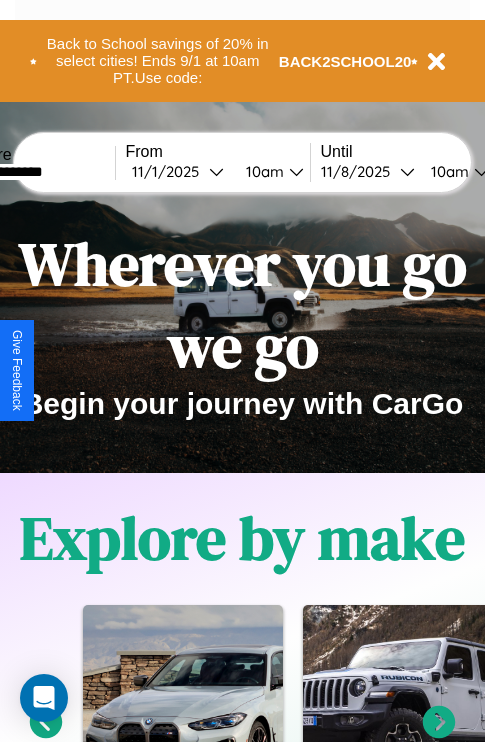 scroll, scrollTop: 0, scrollLeft: 70, axis: horizontal 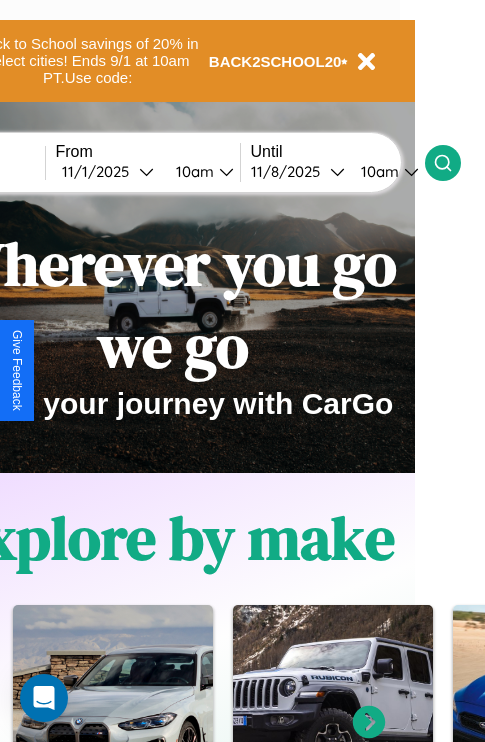 click 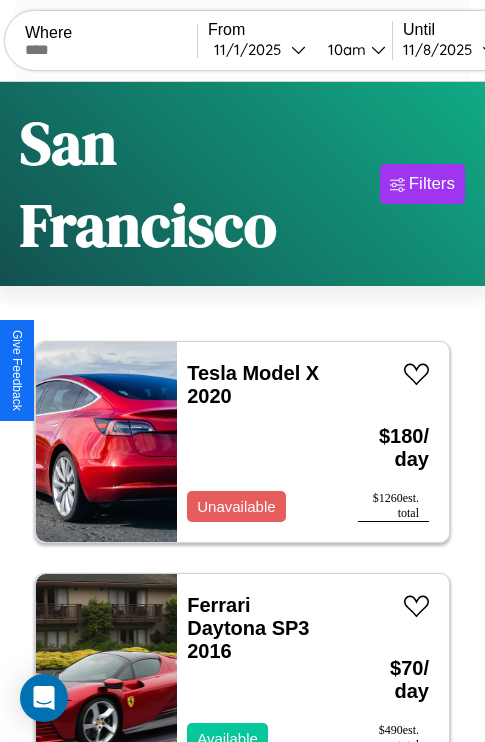 scroll, scrollTop: 18, scrollLeft: 0, axis: vertical 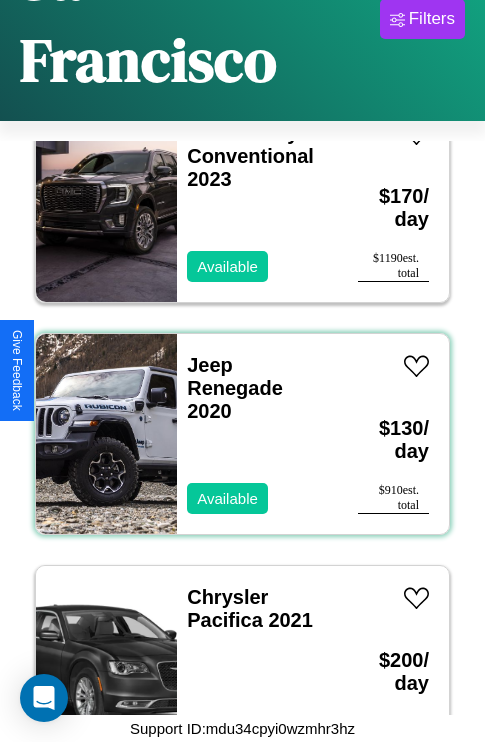 click on "Jeep   Renegade   2020 Available" at bounding box center [257, 434] 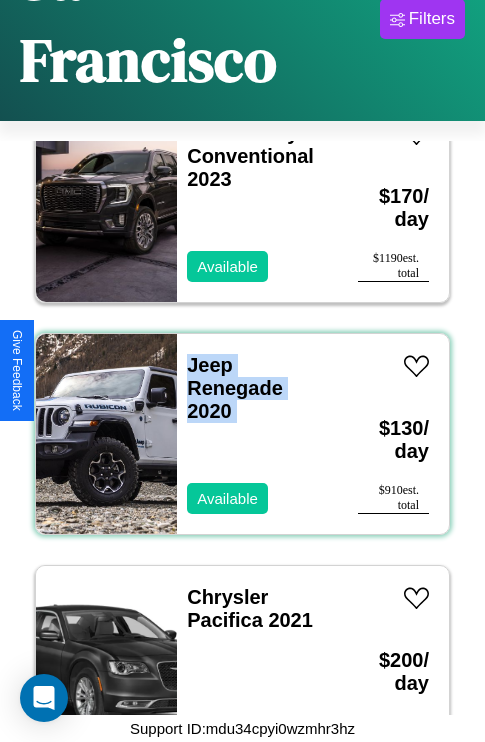 click on "Jeep   Renegade   2020 Available" at bounding box center [257, 434] 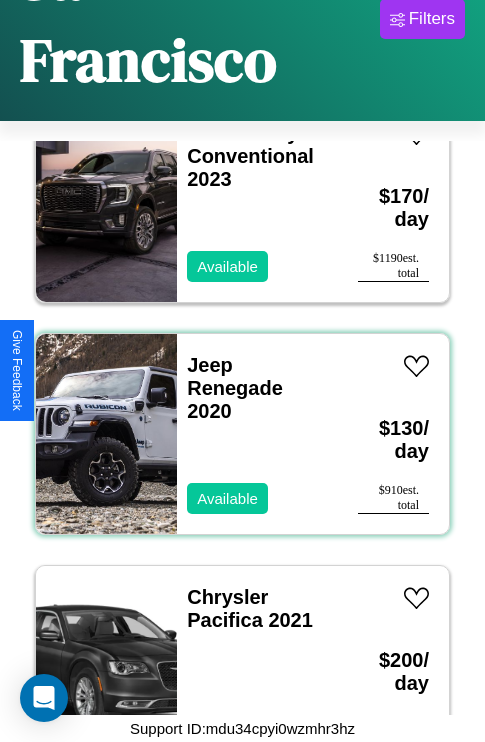 click on "Jeep   Renegade   2020 Available" at bounding box center (257, 434) 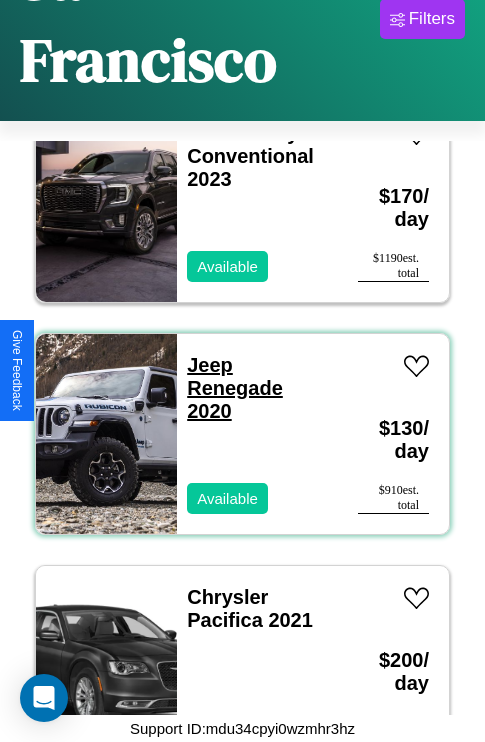 click on "Jeep   Renegade   2020" at bounding box center [235, 388] 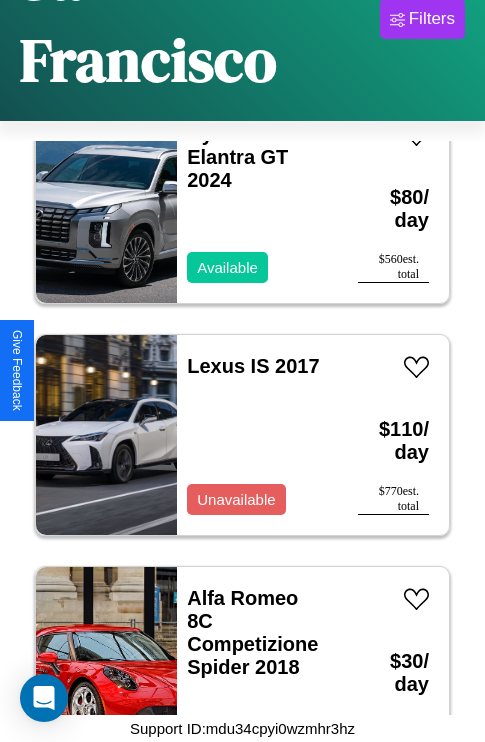 scroll, scrollTop: 4251, scrollLeft: 0, axis: vertical 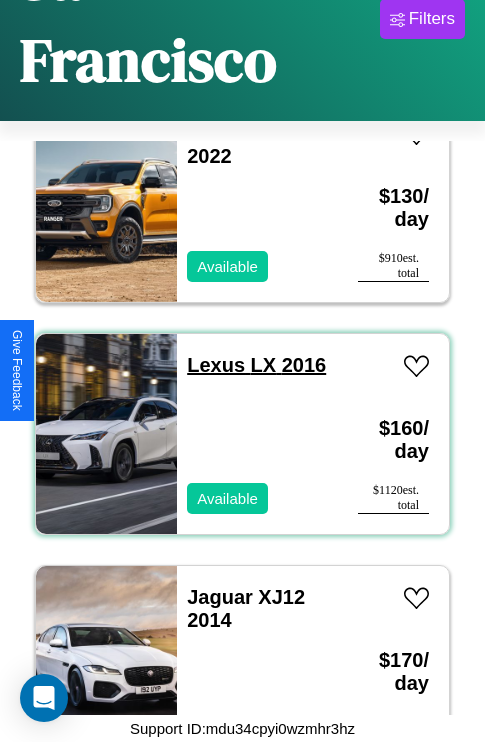 click on "Lexus   LX   2016" at bounding box center [256, 365] 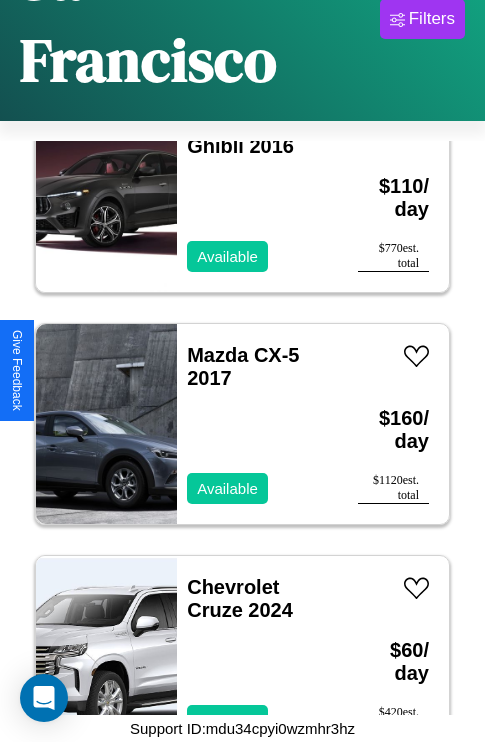 scroll, scrollTop: 2859, scrollLeft: 0, axis: vertical 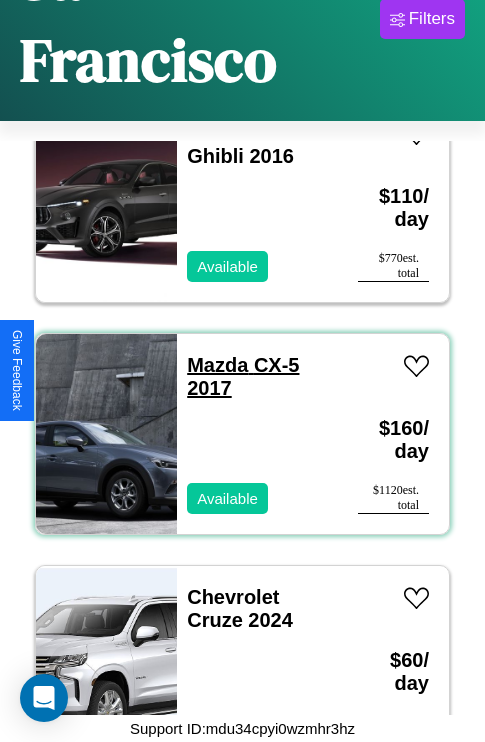 click on "Mazda   CX-5   2017" at bounding box center (243, 376) 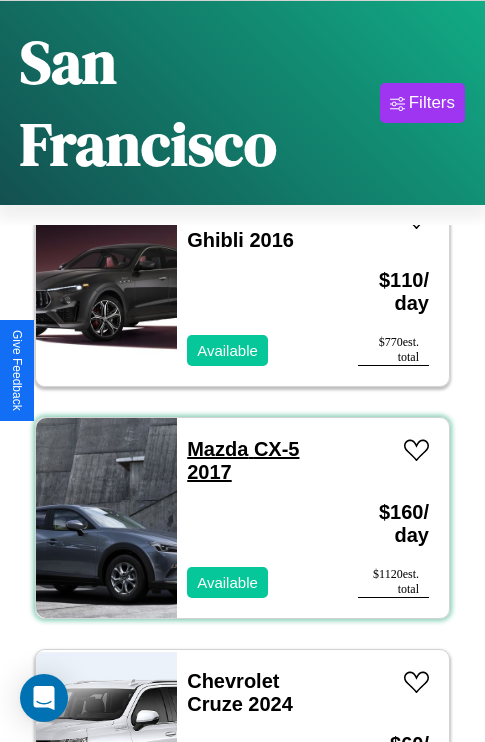 scroll, scrollTop: 0, scrollLeft: 0, axis: both 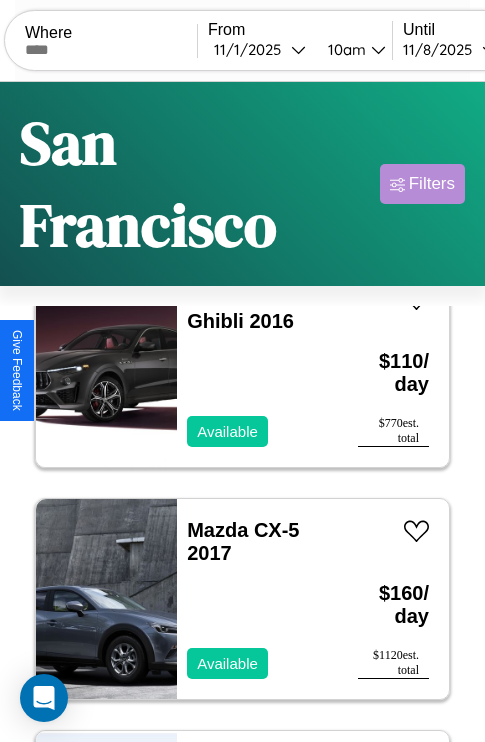 click on "Filters" at bounding box center (432, 184) 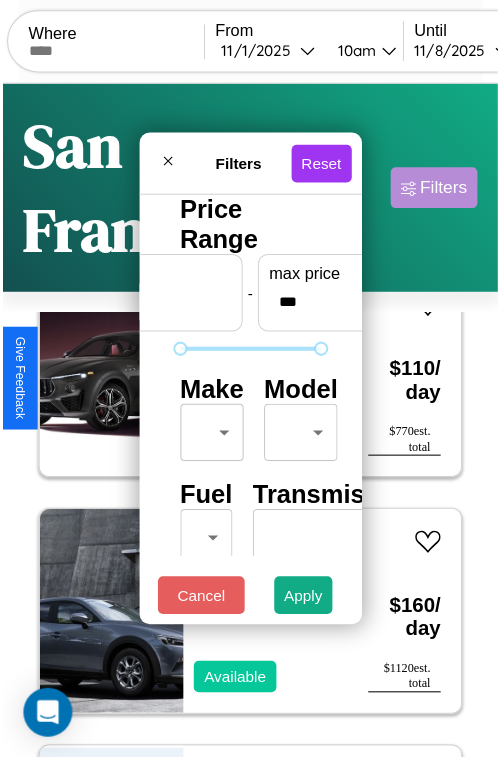 scroll, scrollTop: 59, scrollLeft: 0, axis: vertical 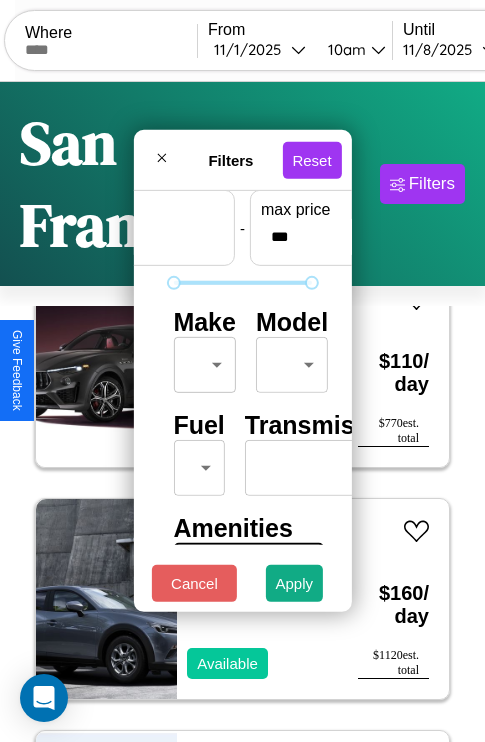 click on "CarGo Where From [DATE] [TIME] Until [DATE] [TIME] Become a Host Login Sign Up [CITY] Filters 21 cars in this area These cars can be picked up in this city. Tesla Model X 2020 Unavailable $ 180 / day $ 1260 est. total Ferrari Daytona SP3 2016 Available $ 70 / day $ 490 est. total Bentley Turbo 2024 Unavailable $ 30 / day $ 210 est. total GMC Heavy Conventional 2023 Available $ 170 / day $ 1190 est. total Jeep Renegade 2020 Available $ 130 / day $ 910 est. total Chrysler Pacifica 2021 Available $ 200 / day $ 1400 est. total Hyundai Elantra GT 2024 Available $ 80 / day $ 560 est. total Lexus IS 2017 Unavailable $ 110 / day $ 770 est. total Alfa Romeo 8C Competizione Spider 2018 Unavailable $ 30 / day $ 210 est. total Tesla Semi 2014 Available $ 60 / day $ 420 est. total Kia K4 2020 Available $ 110 / day $ 770 est. total Bentley Mulsanne 2014 Unavailable $ 40 / day $ 280 est. total Maserati Ghibli 2016 Available $ 110" at bounding box center (242, 453) 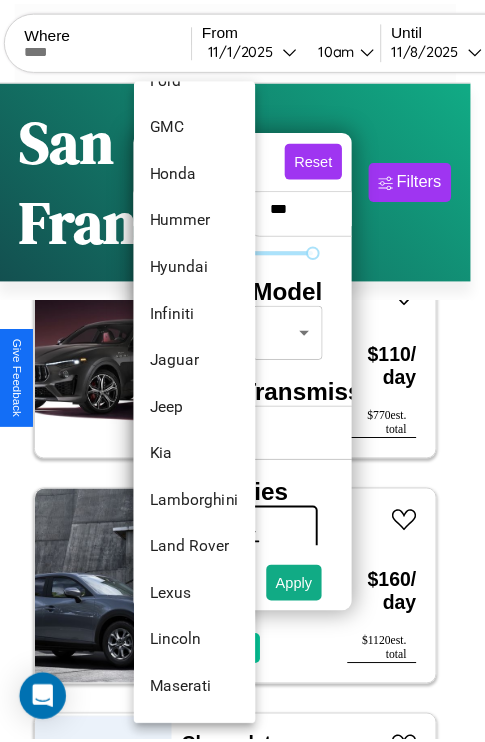 scroll, scrollTop: 710, scrollLeft: 0, axis: vertical 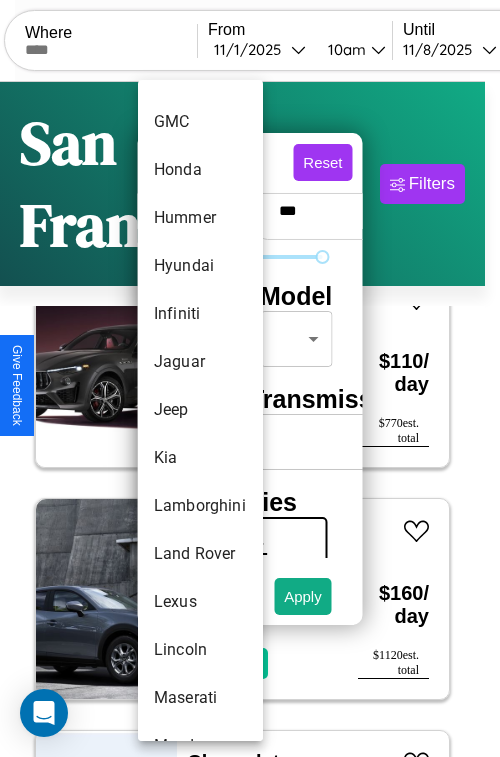click on "Jeep" at bounding box center (200, 410) 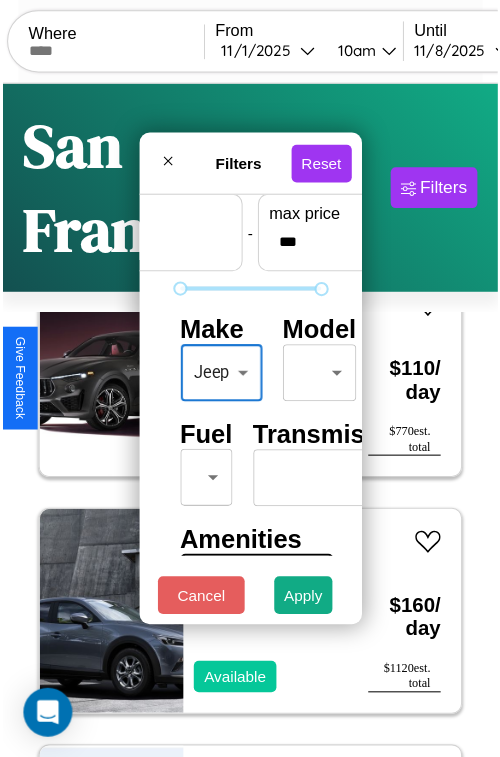 scroll, scrollTop: 59, scrollLeft: 4, axis: both 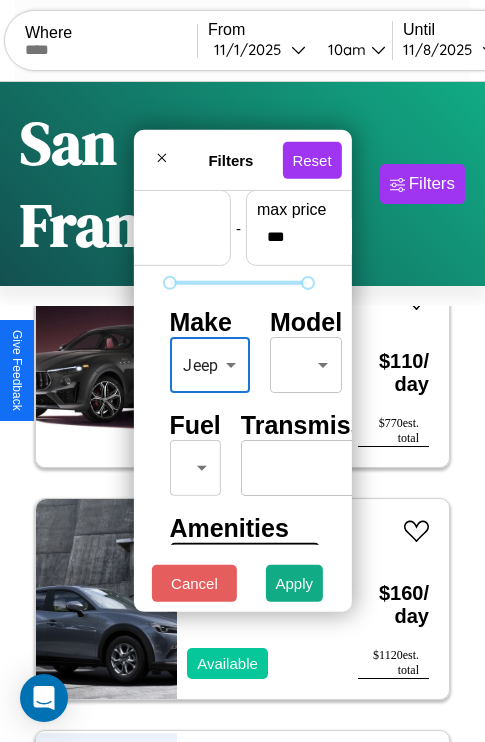 click on "CarGo Where From [DATE] [TIME] Until [DATE] [TIME] Become a Host Login Sign Up [CITY] Filters 21 cars in this area These cars can be picked up in this city. Tesla Model X 2020 Unavailable $ 180 / day $ 1260 est. total Ferrari Daytona SP3 2016 Available $ 70 / day $ 490 est. total Bentley Turbo 2024 Unavailable $ 30 / day $ 210 est. total GMC Heavy Conventional 2023 Available $ 170 / day $ 1190 est. total Jeep Renegade 2020 Available $ 130 / day $ 910 est. total Chrysler Pacifica 2021 Available $ 200 / day $ 1400 est. total Hyundai Elantra GT 2024 Available $ 80 / day $ 560 est. total Lexus IS 2017 Unavailable $ 110 / day $ 770 est. total Alfa Romeo 8C Competizione Spider 2018 Unavailable $ 30 / day $ 210 est. total Tesla Semi 2014 Available $ 60 / day $ 420 est. total Kia K4 2020 Available $ 110 / day $ 770 est. total Bentley Mulsanne 2014 Unavailable $ 40 / day $ 280 est. total Maserati Ghibli 2016 Available $ 110" at bounding box center (242, 453) 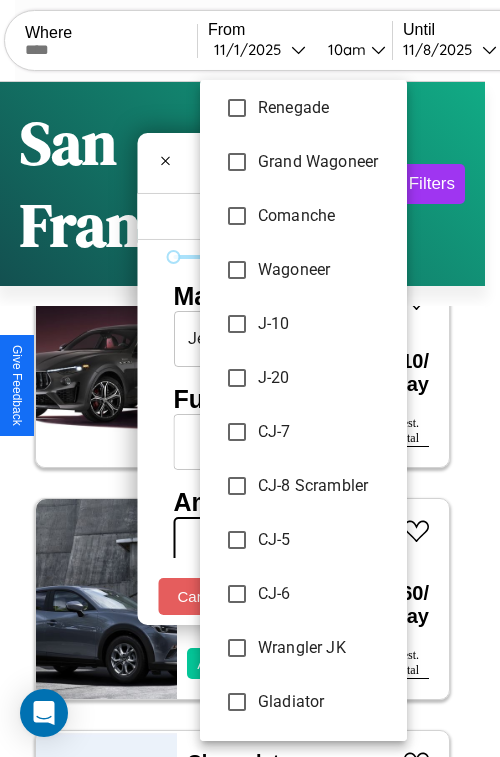 scroll, scrollTop: 455, scrollLeft: 0, axis: vertical 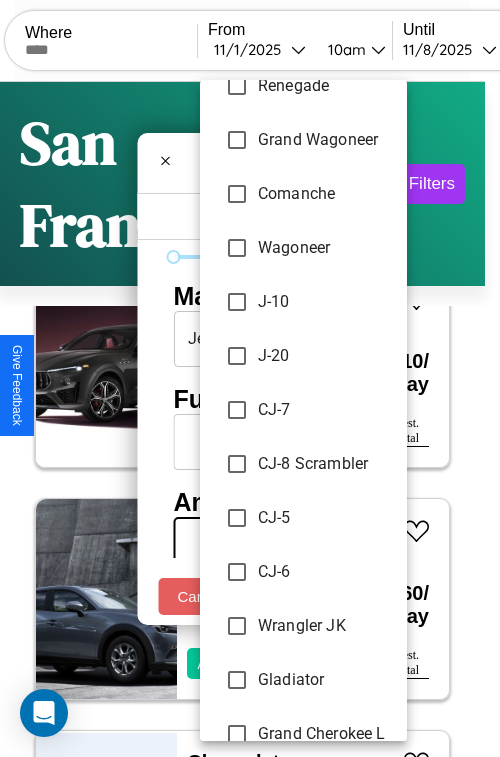 type on "****" 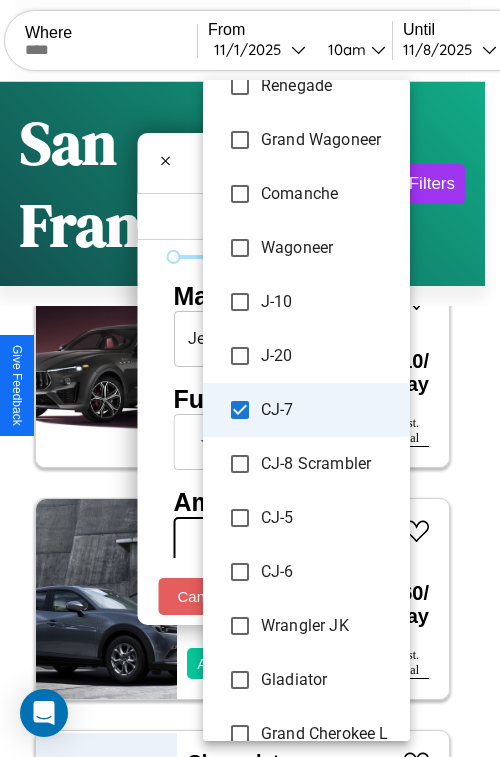 scroll, scrollTop: 59, scrollLeft: 124, axis: both 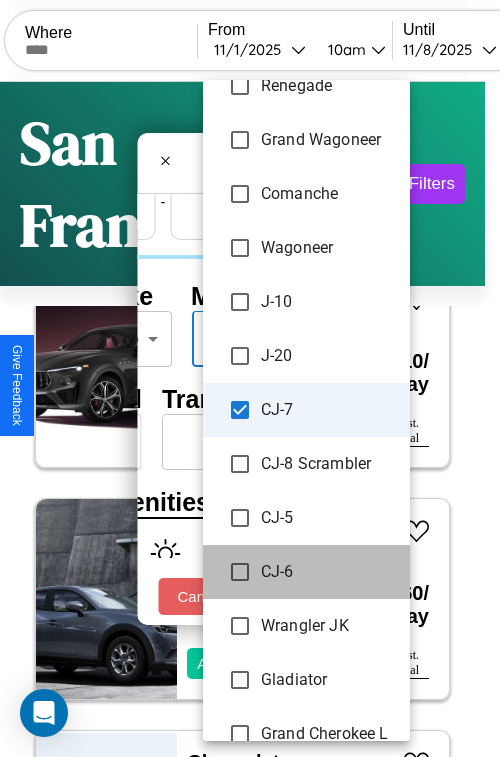 click on "CJ-6" at bounding box center [306, 572] 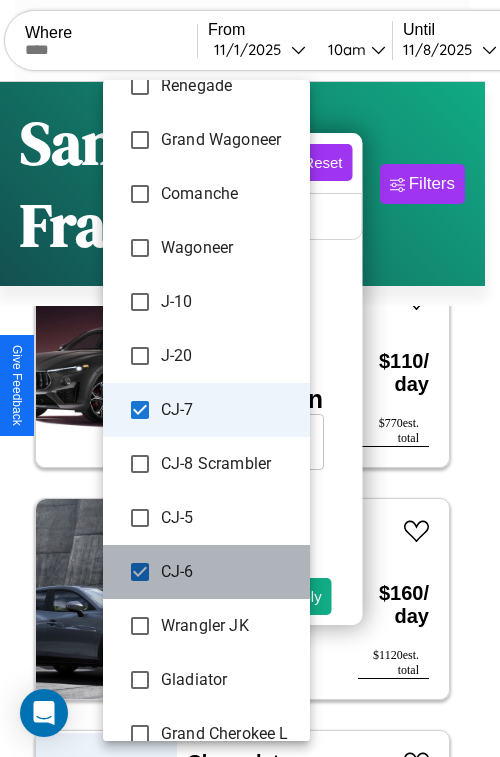 scroll, scrollTop: 4217, scrollLeft: 0, axis: vertical 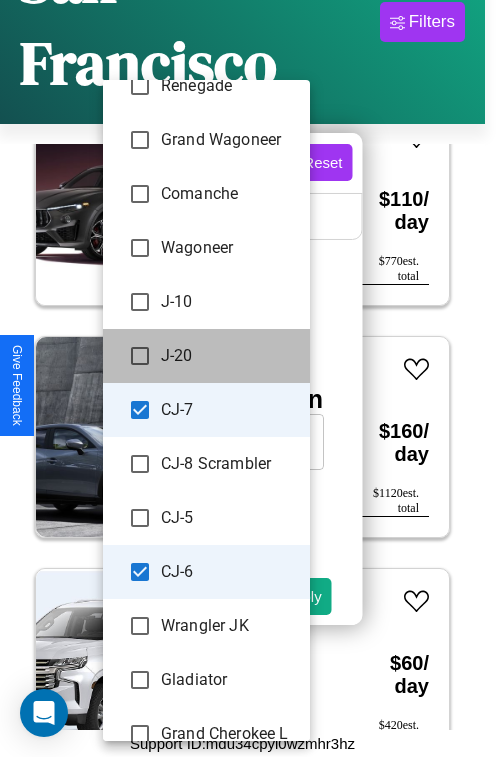 click on "J-20" at bounding box center (206, 356) 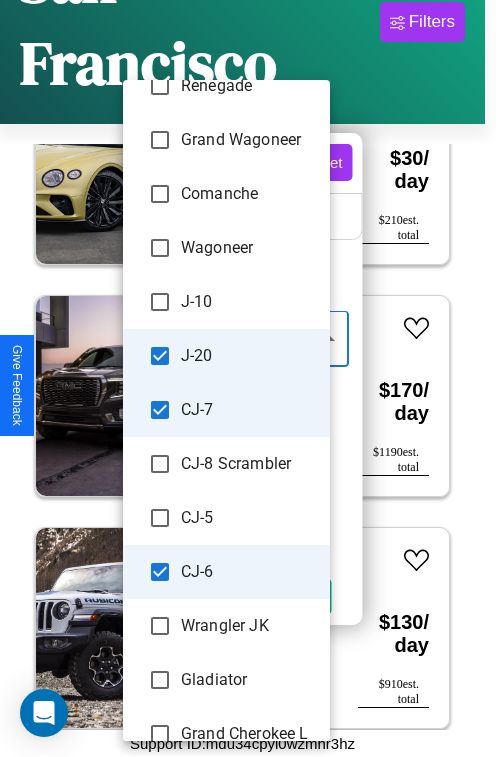 scroll, scrollTop: 539, scrollLeft: 0, axis: vertical 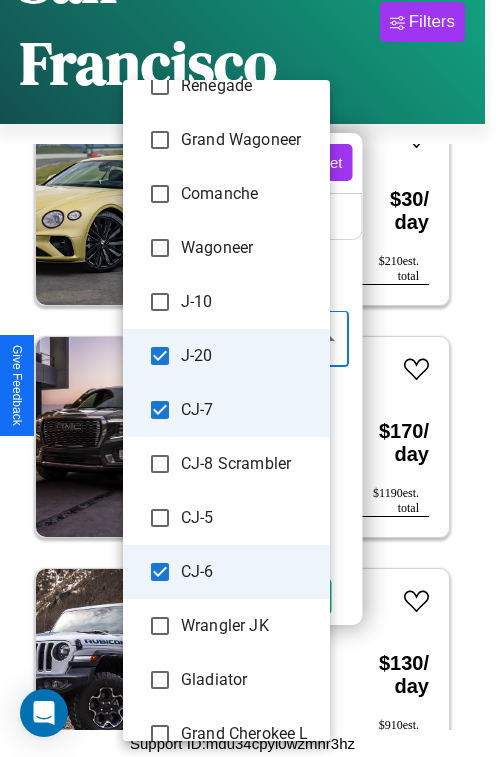 click on "J-20" at bounding box center [226, 356] 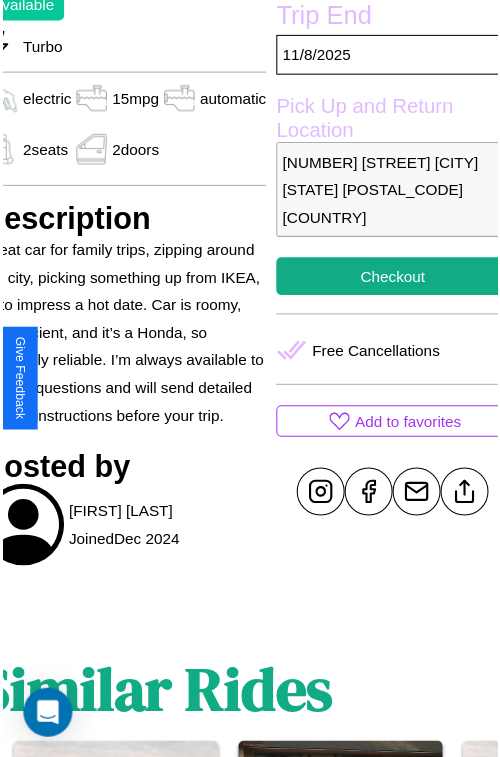 scroll, scrollTop: 519, scrollLeft: 96, axis: both 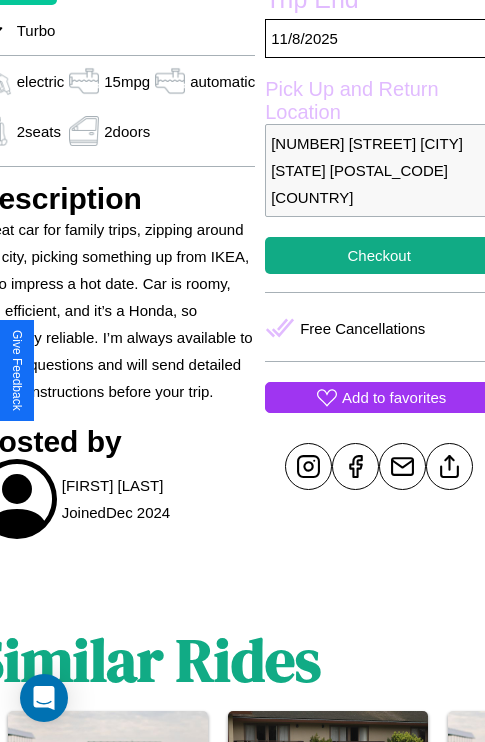 click on "Add to favorites" at bounding box center [394, 397] 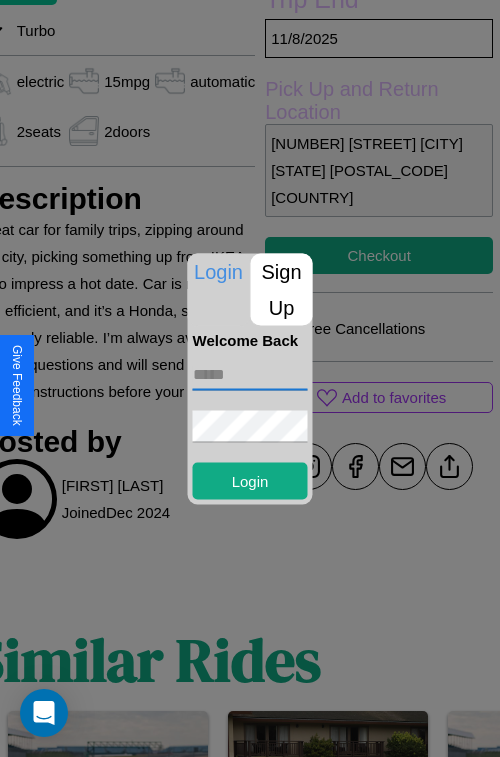 click at bounding box center [250, 374] 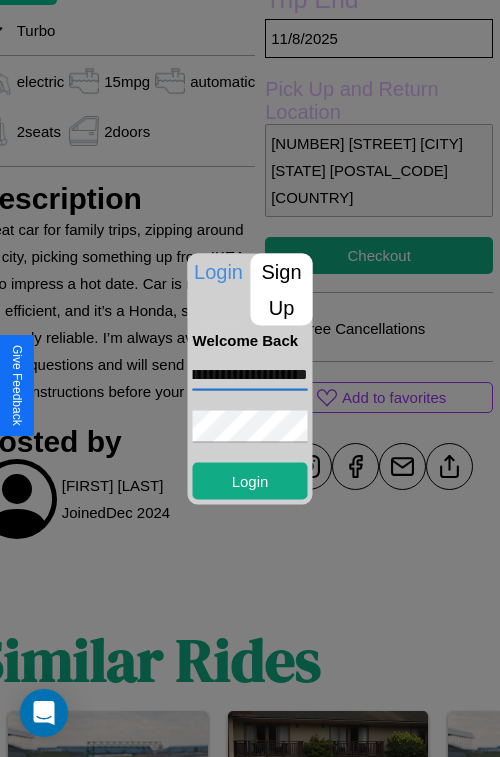 scroll, scrollTop: 0, scrollLeft: 69, axis: horizontal 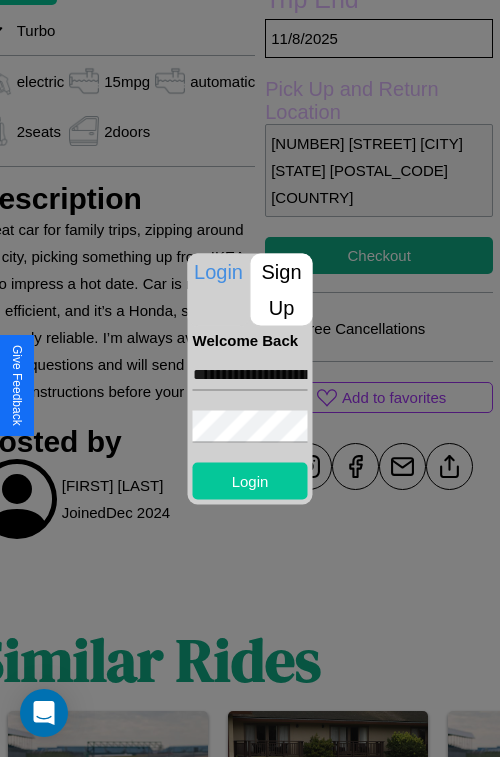 click on "Login" at bounding box center (250, 480) 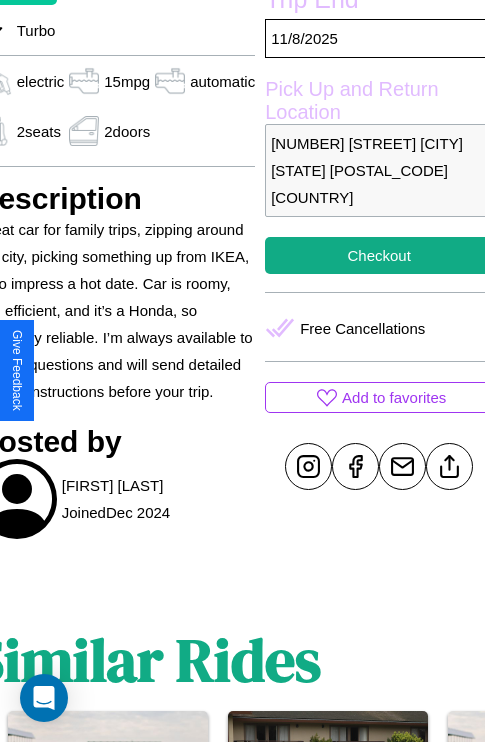 scroll, scrollTop: 519, scrollLeft: 96, axis: both 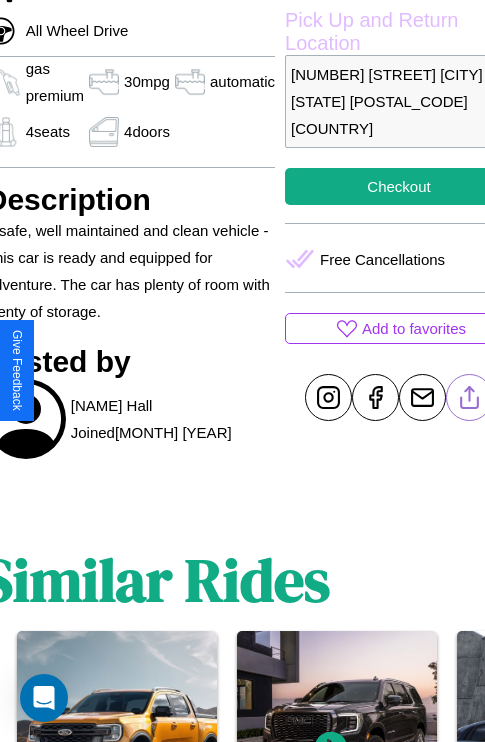 click 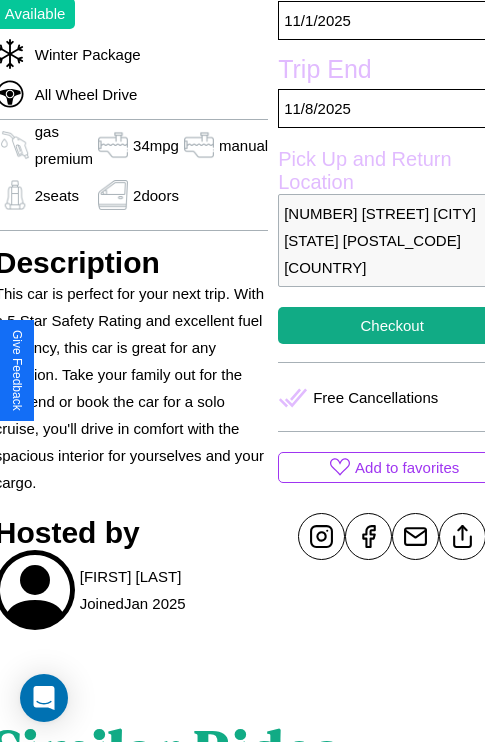 scroll, scrollTop: 666, scrollLeft: 91, axis: both 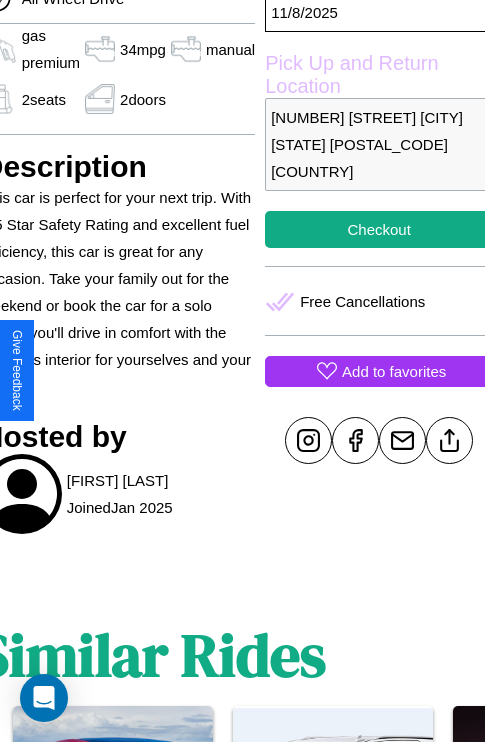 click on "Add to favorites" at bounding box center [394, 371] 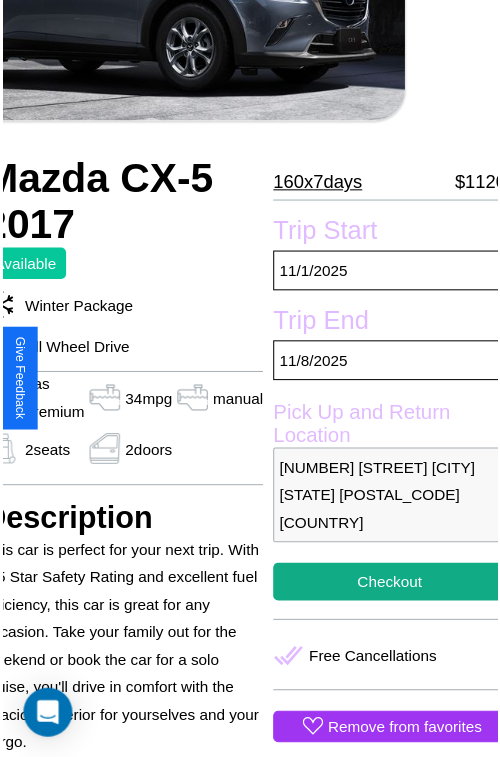 scroll, scrollTop: 219, scrollLeft: 91, axis: both 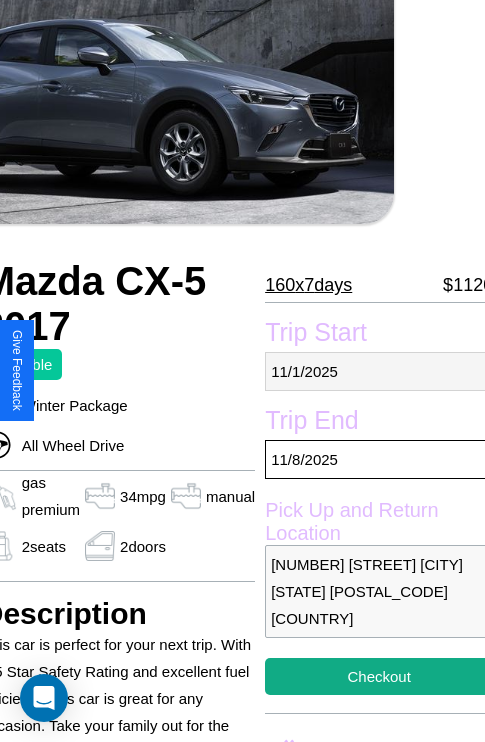 click on "11 / 1 / 2025" at bounding box center (379, 371) 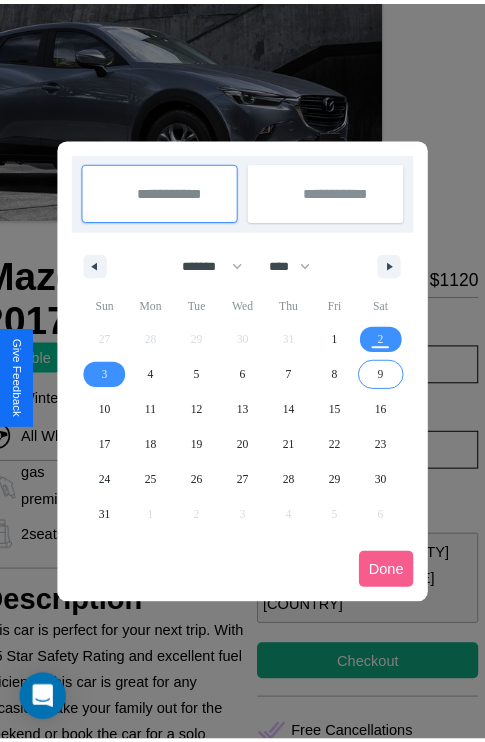 scroll, scrollTop: 0, scrollLeft: 91, axis: horizontal 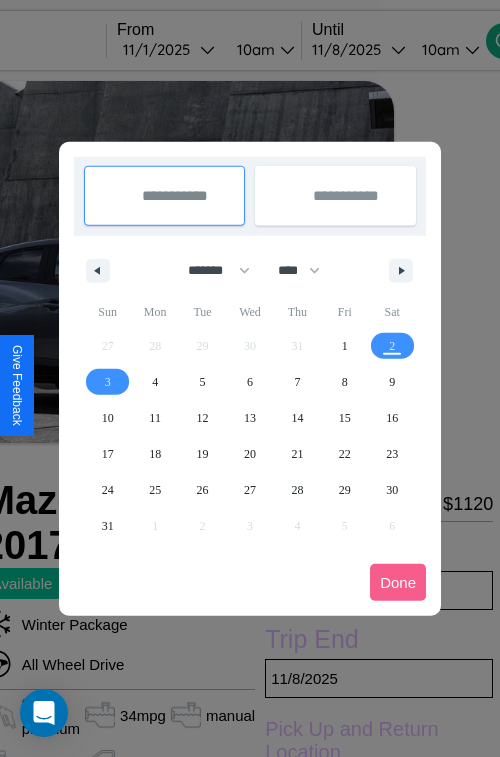 click at bounding box center [250, 378] 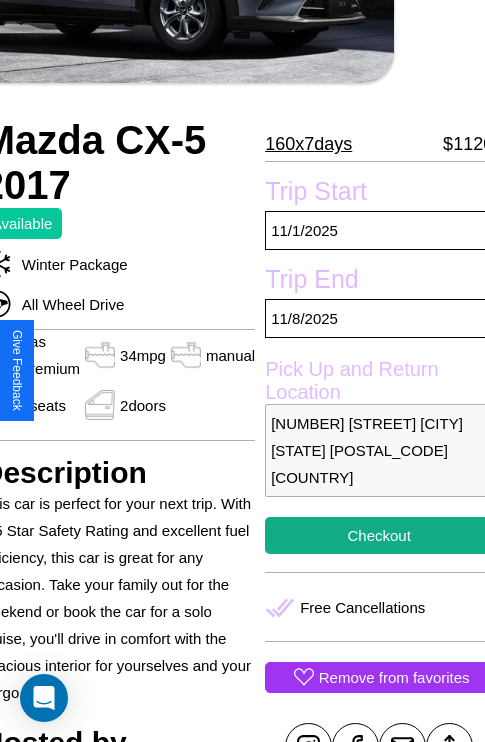 scroll, scrollTop: 524, scrollLeft: 91, axis: both 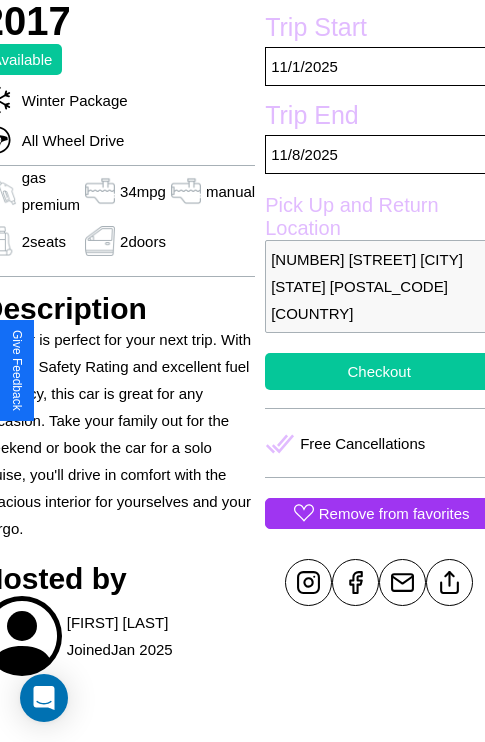 click on "Checkout" at bounding box center [379, 371] 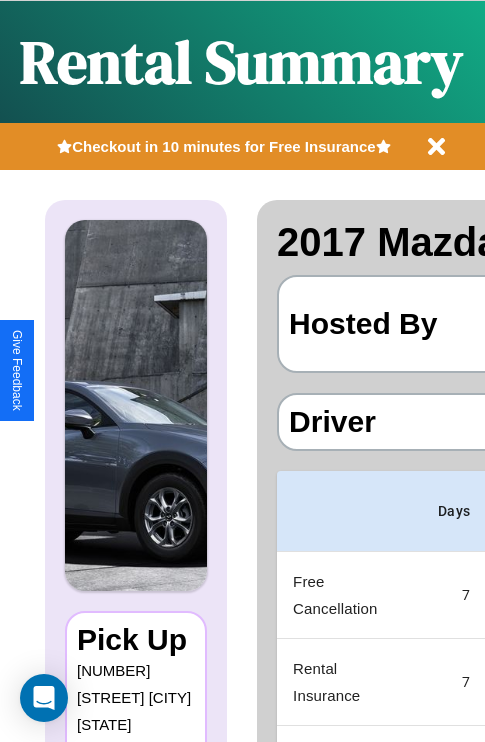 scroll, scrollTop: 0, scrollLeft: 378, axis: horizontal 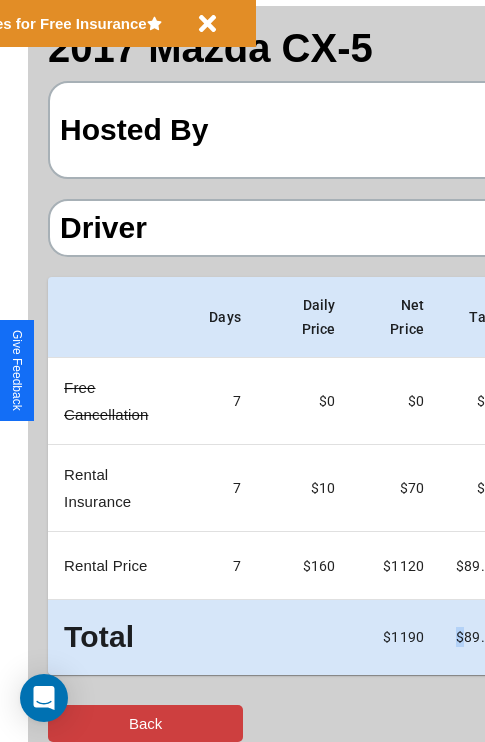 click on "Back" at bounding box center (145, 723) 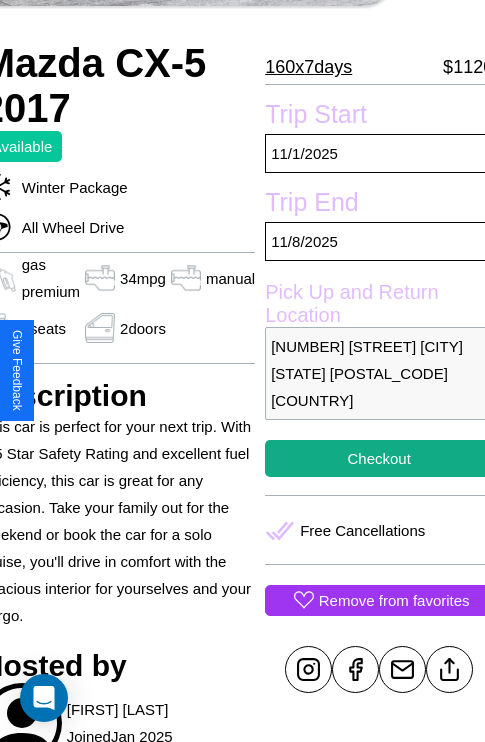 scroll, scrollTop: 439, scrollLeft: 91, axis: both 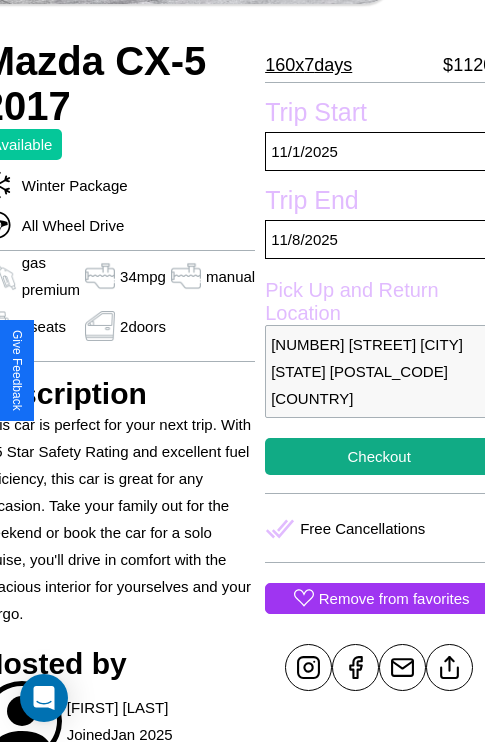 click on "8021 Union Street  San Francisco California 39054 United States" at bounding box center (379, 371) 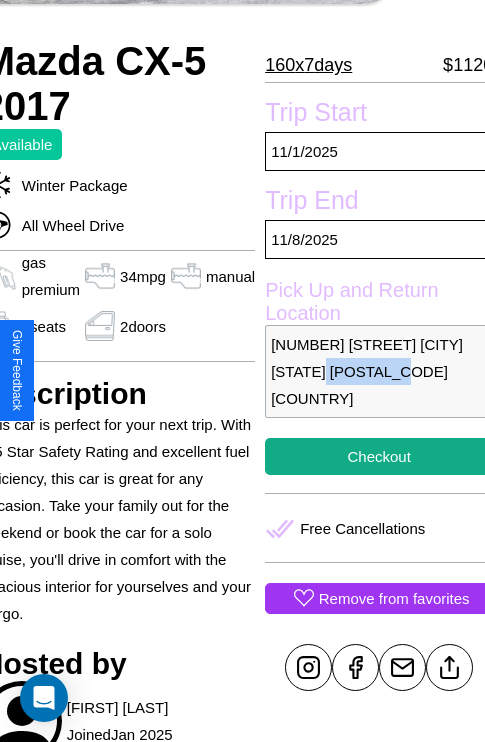 click on "8021 Union Street  San Francisco California 39054 United States" at bounding box center (379, 371) 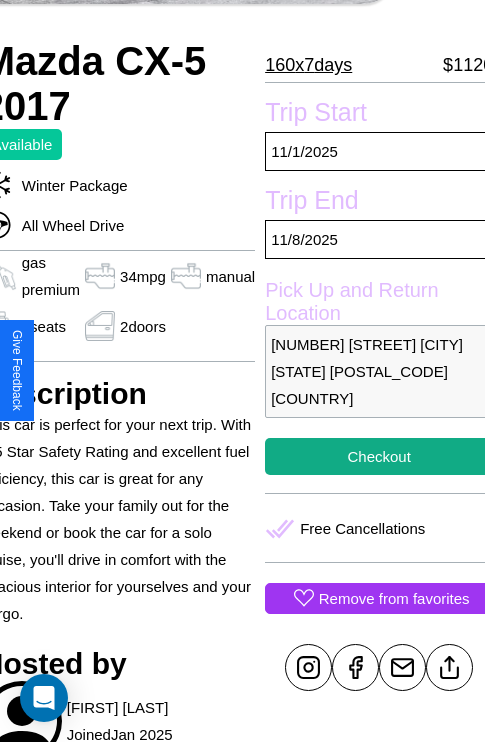 click on "8021 Union Street  San Francisco California 39054 United States" at bounding box center [379, 371] 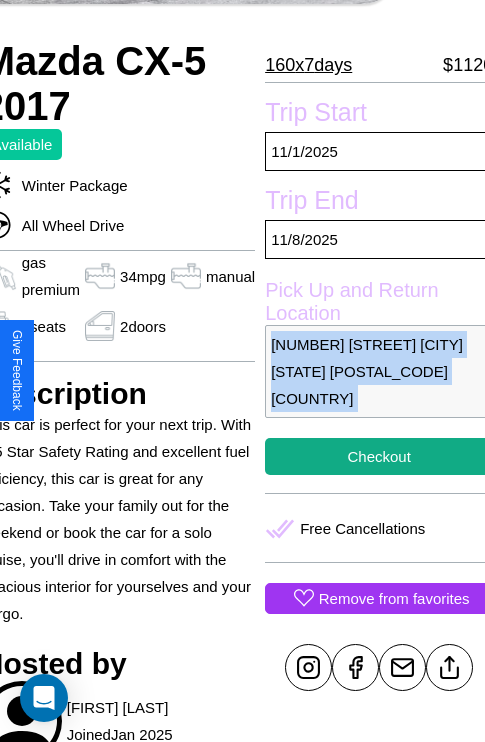 click on "8021 Union Street  San Francisco California 39054 United States" at bounding box center (379, 371) 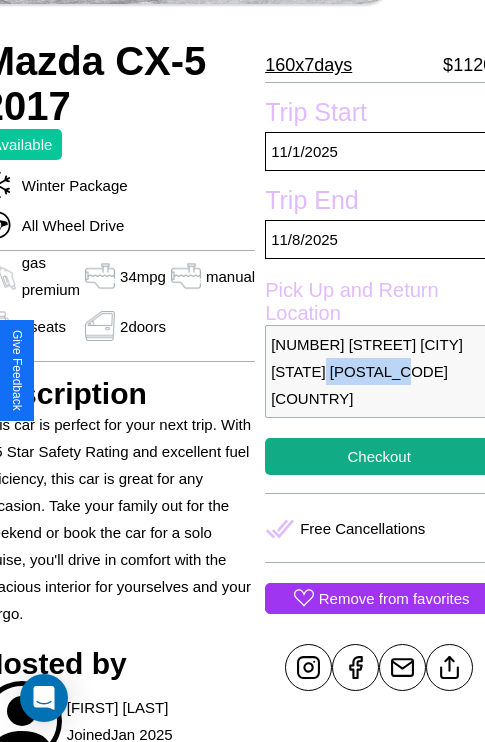 click on "8021 Union Street  San Francisco California 39054 United States" at bounding box center (379, 371) 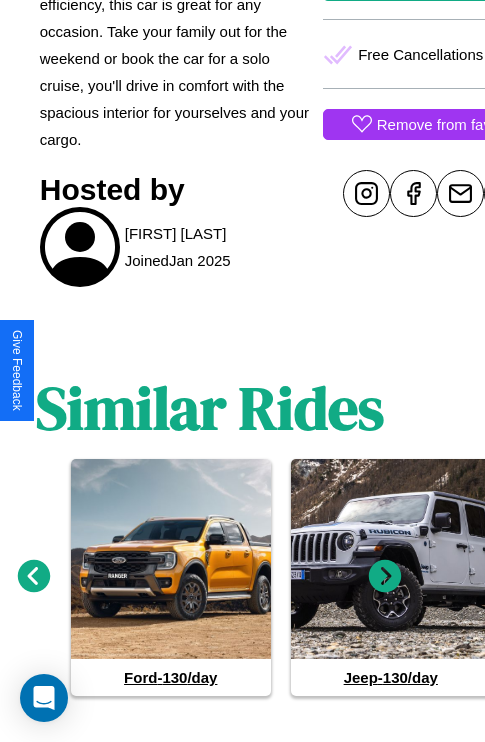 scroll, scrollTop: 934, scrollLeft: 30, axis: both 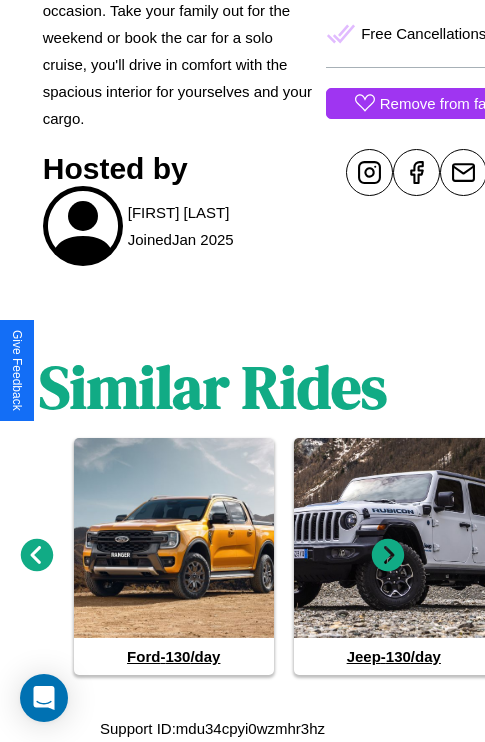 click 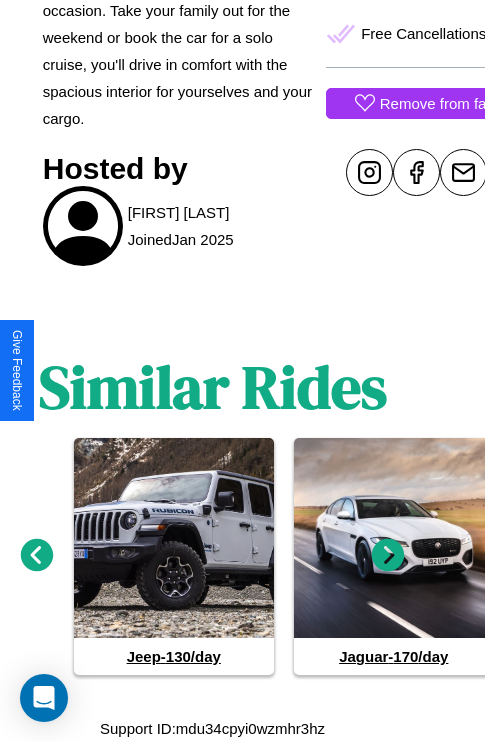 click 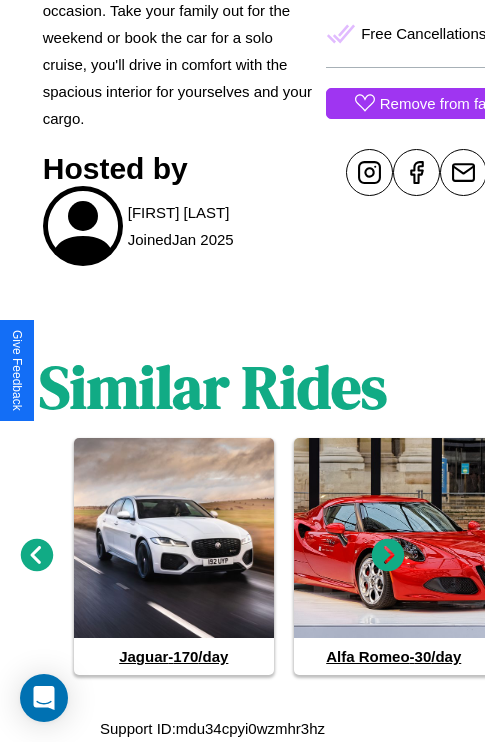 click 